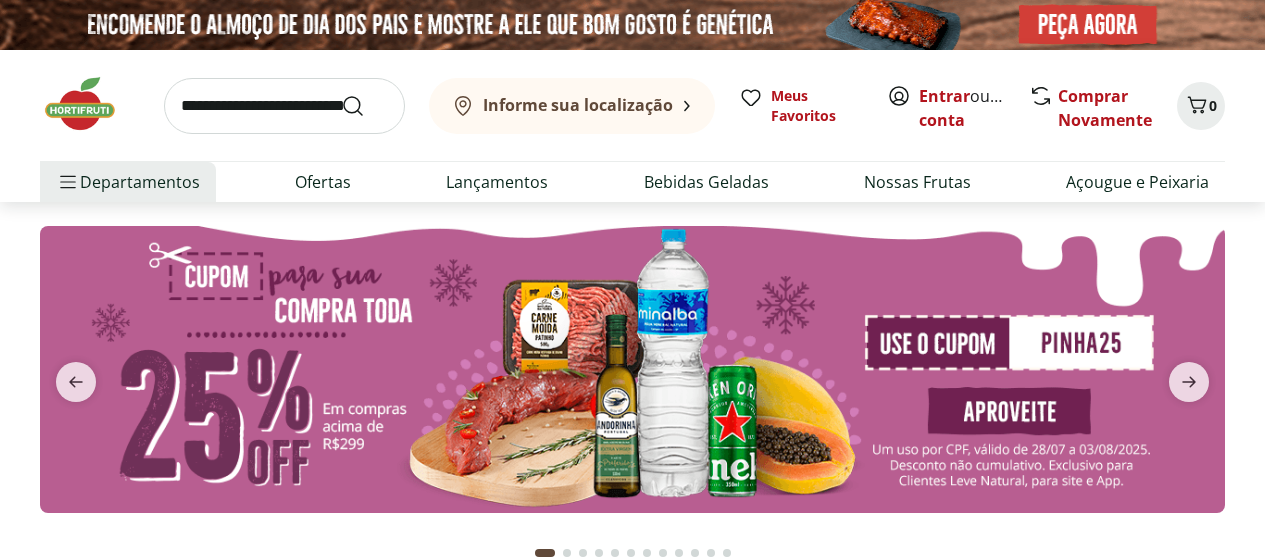 scroll, scrollTop: 0, scrollLeft: 0, axis: both 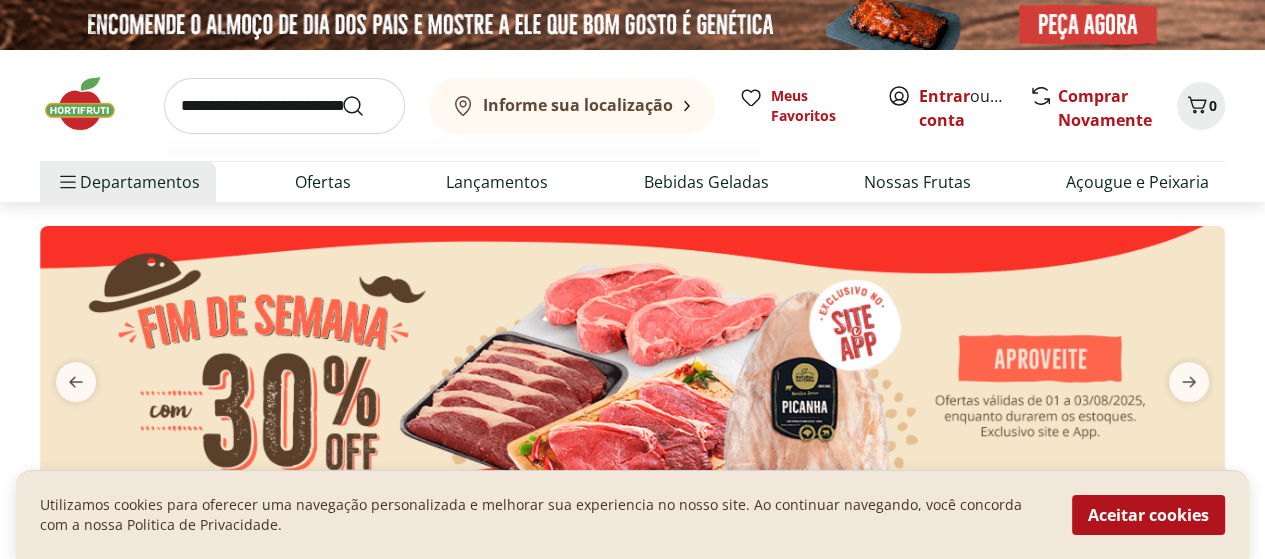 click at bounding box center [284, 106] 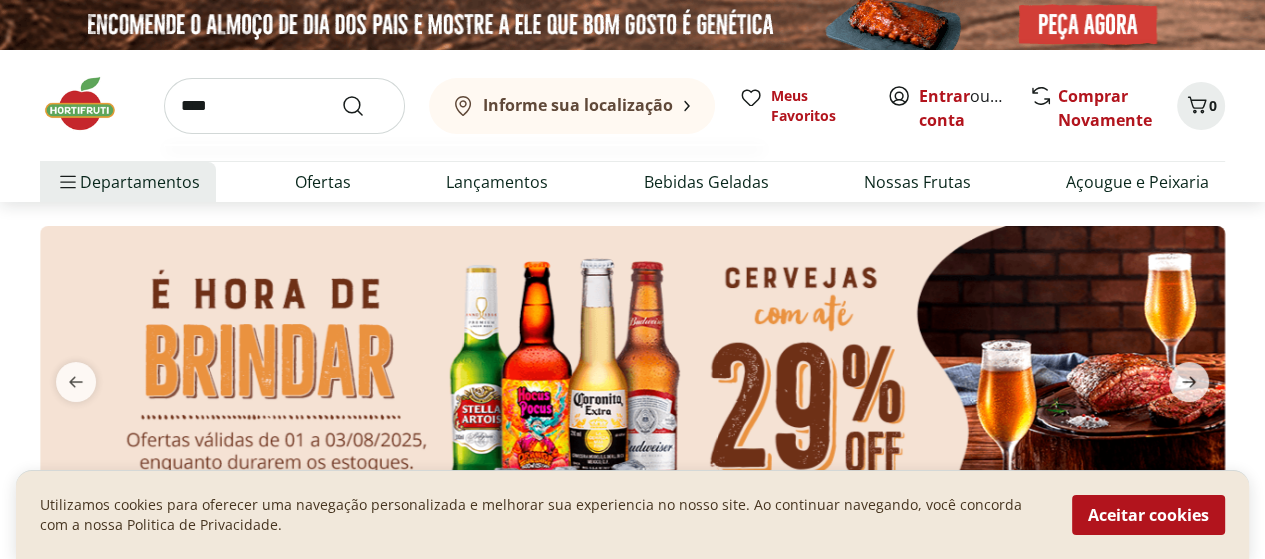 type on "****" 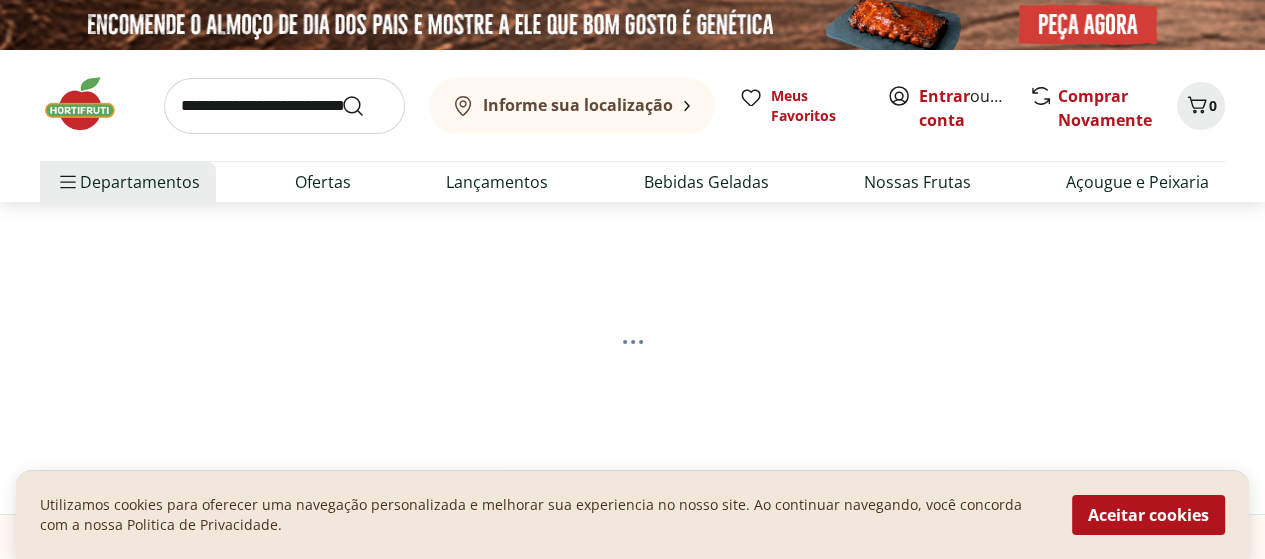select on "**********" 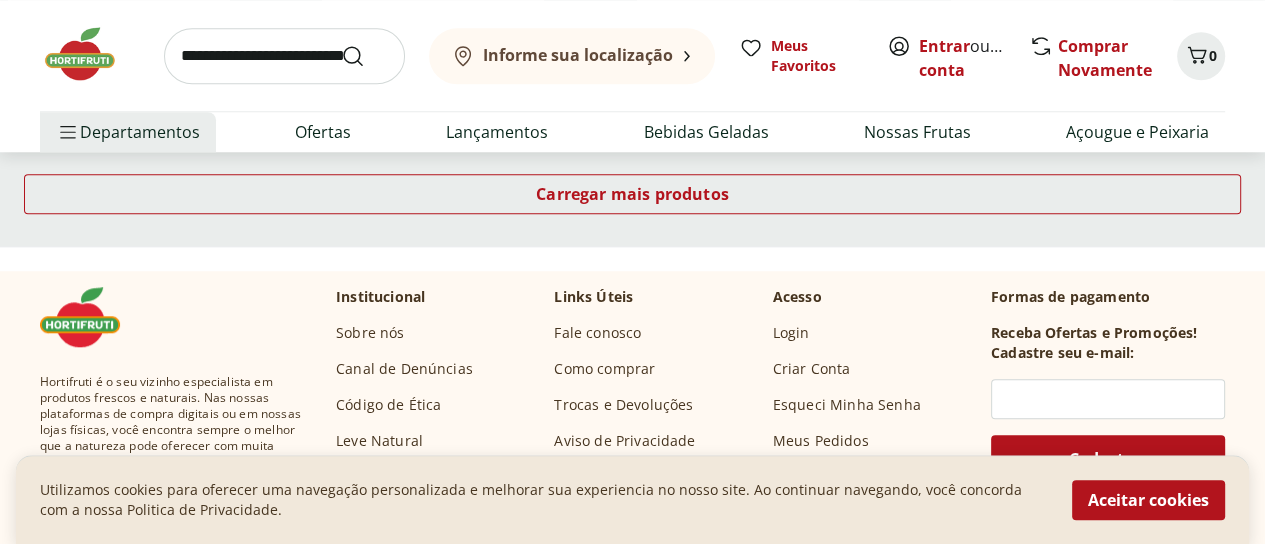 scroll, scrollTop: 1400, scrollLeft: 0, axis: vertical 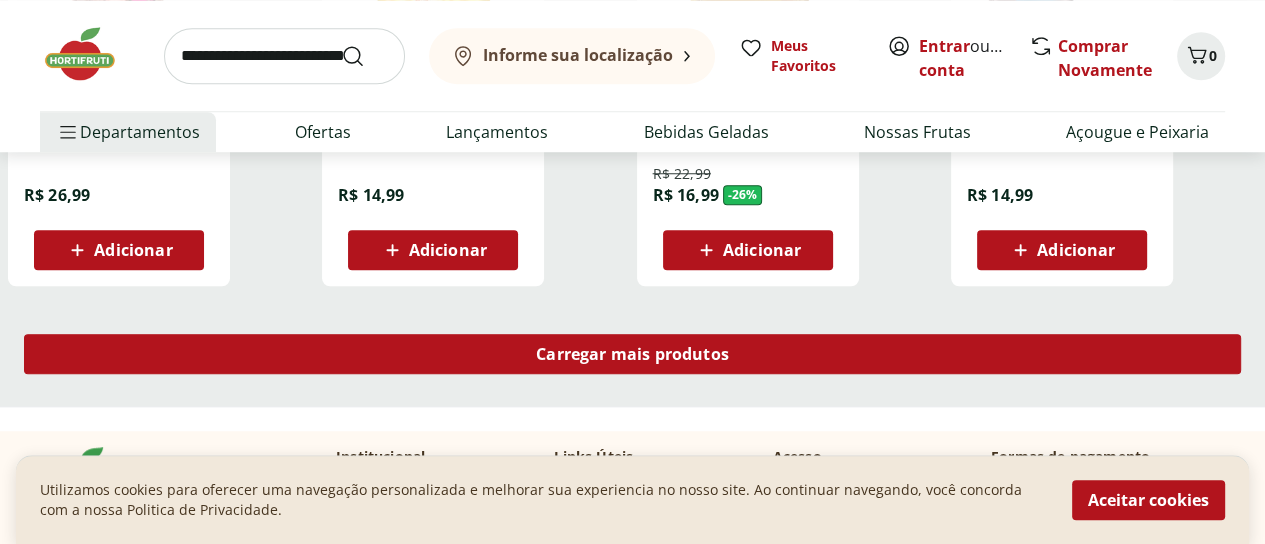 click on "Carregar mais produtos" at bounding box center (632, 354) 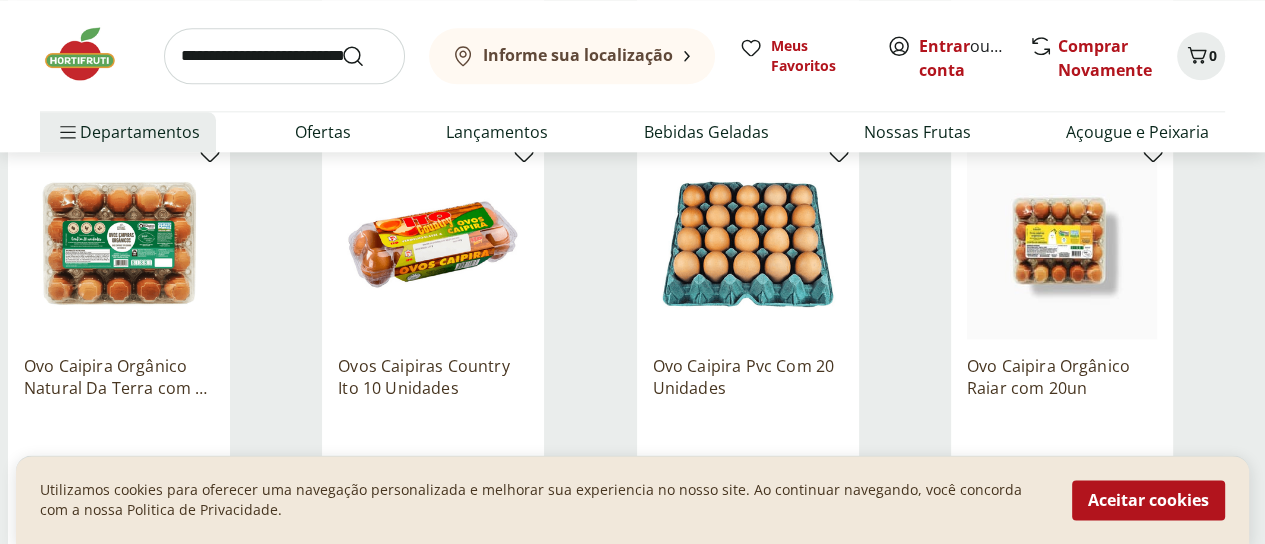 scroll, scrollTop: 2100, scrollLeft: 0, axis: vertical 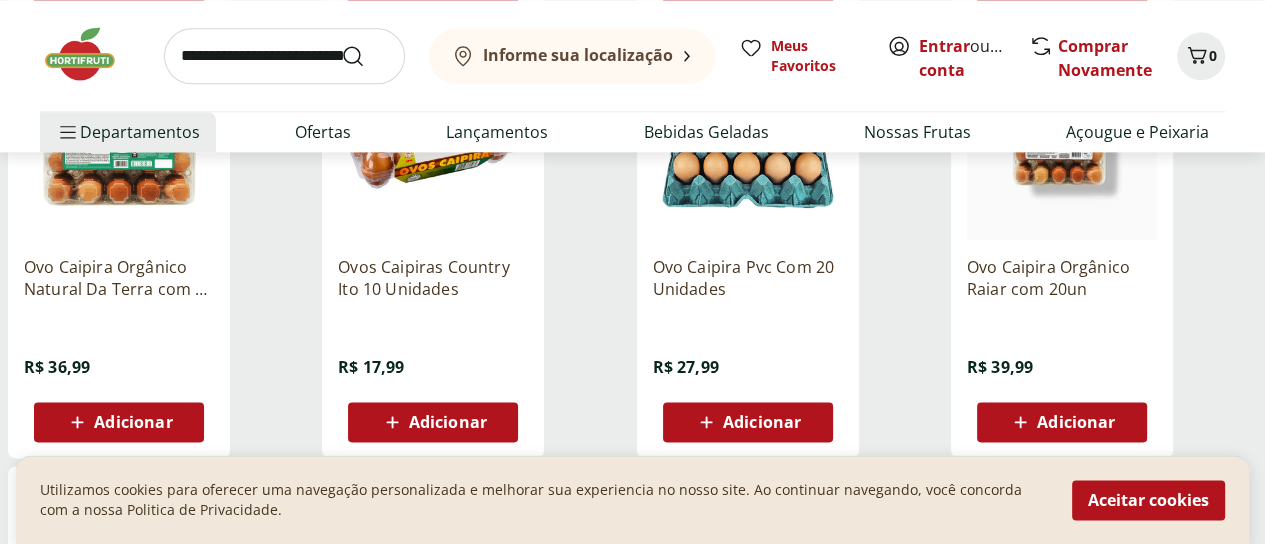 click on "Ovo Caipira Pvc Com 20 Unidades" at bounding box center [748, 278] 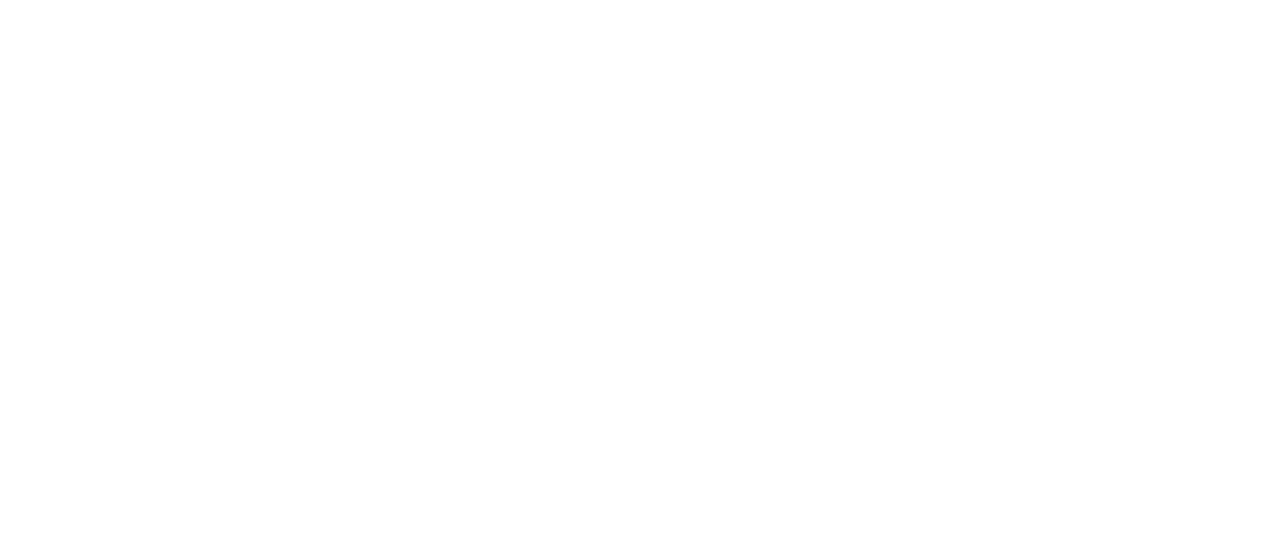 scroll, scrollTop: 0, scrollLeft: 0, axis: both 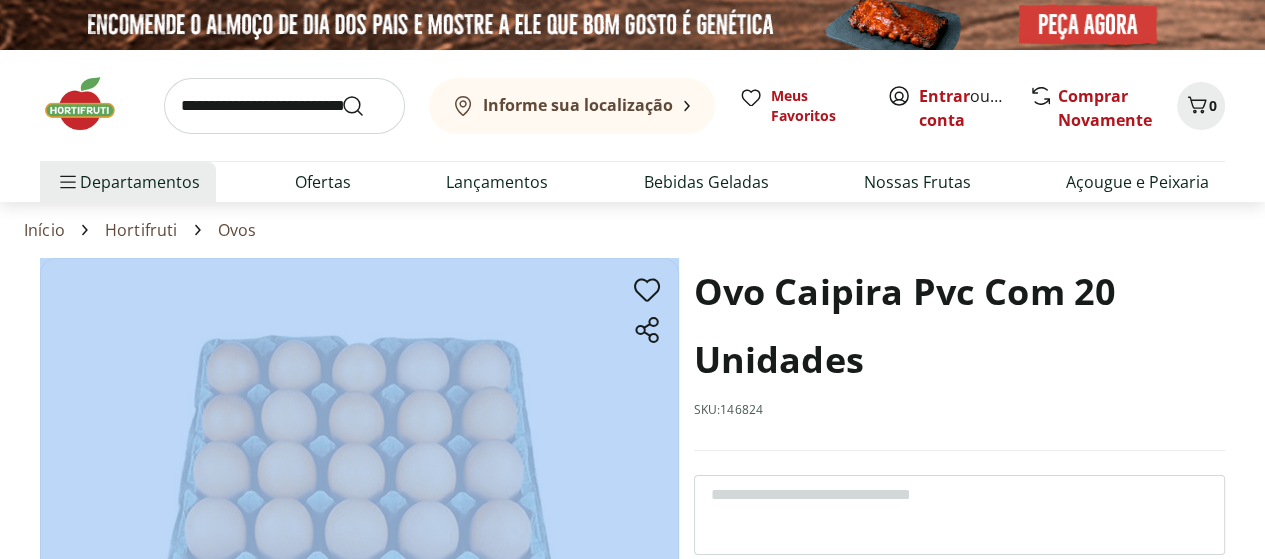 drag, startPoint x: 698, startPoint y: 293, endPoint x: 685, endPoint y: 335, distance: 43.965897 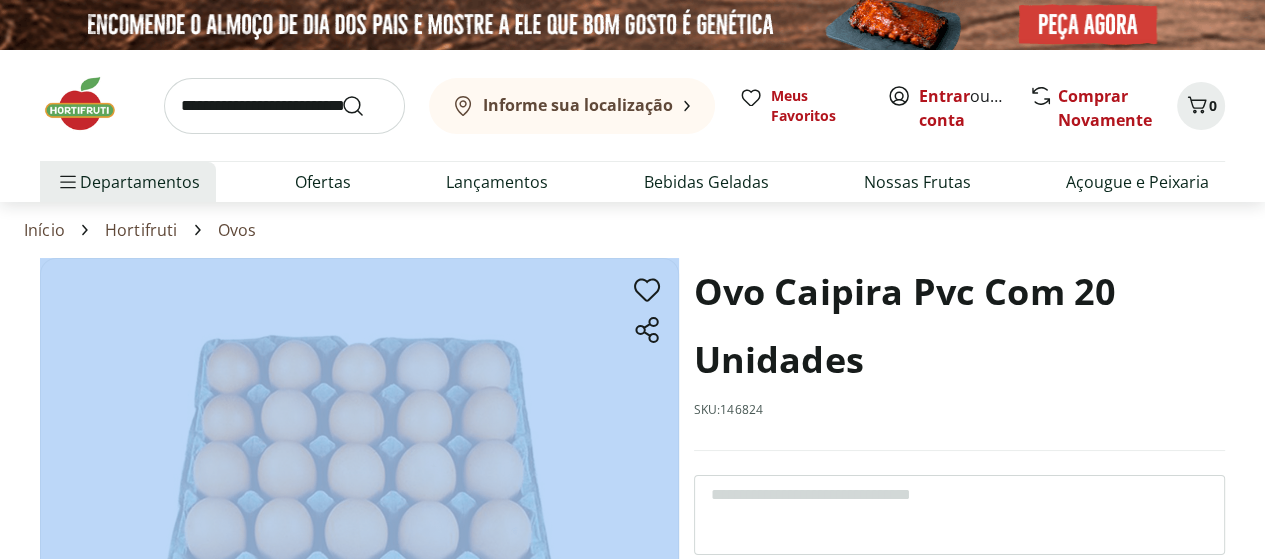 click on "Ovo Caipira Pvc Com 20 Unidades R$ 27,99 * Adicionar Ovo Caipira Pvc Com 20 Unidades R$ 27,99 Adicionar" at bounding box center [632, 576] 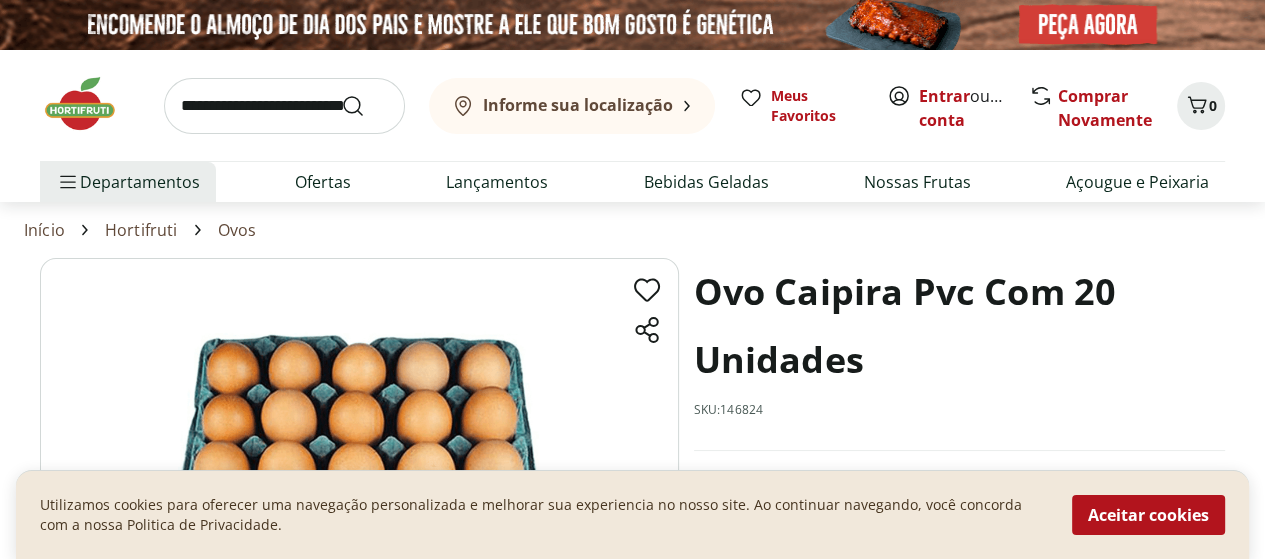 click on "Ovo Caipira Pvc Com 20 Unidades" at bounding box center (959, 326) 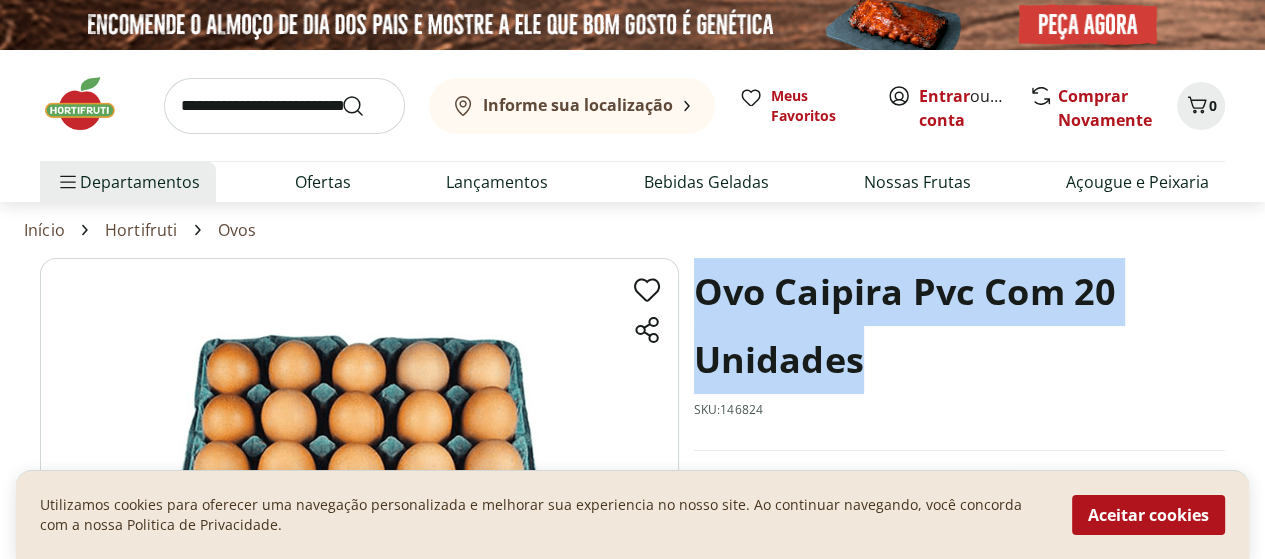 drag, startPoint x: 698, startPoint y: 283, endPoint x: 896, endPoint y: 395, distance: 227.48187 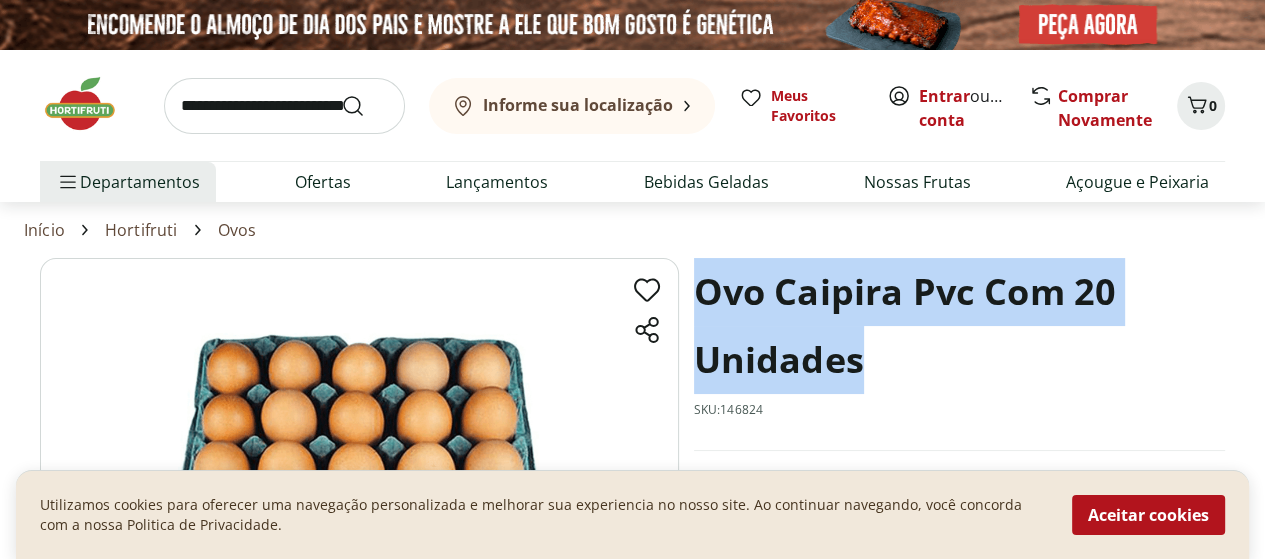 click on "Ovo Caipira Pvc Com 20 Unidades SKU:  146824" at bounding box center [959, 354] 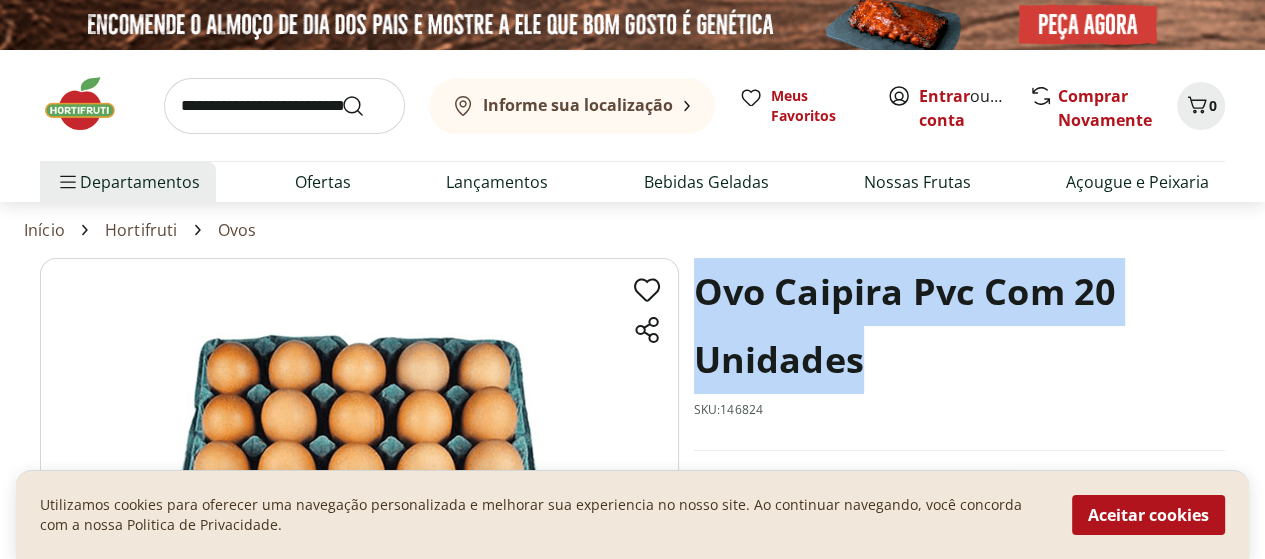 copy on "Ovo Caipira Pvc Com 20 Unidades" 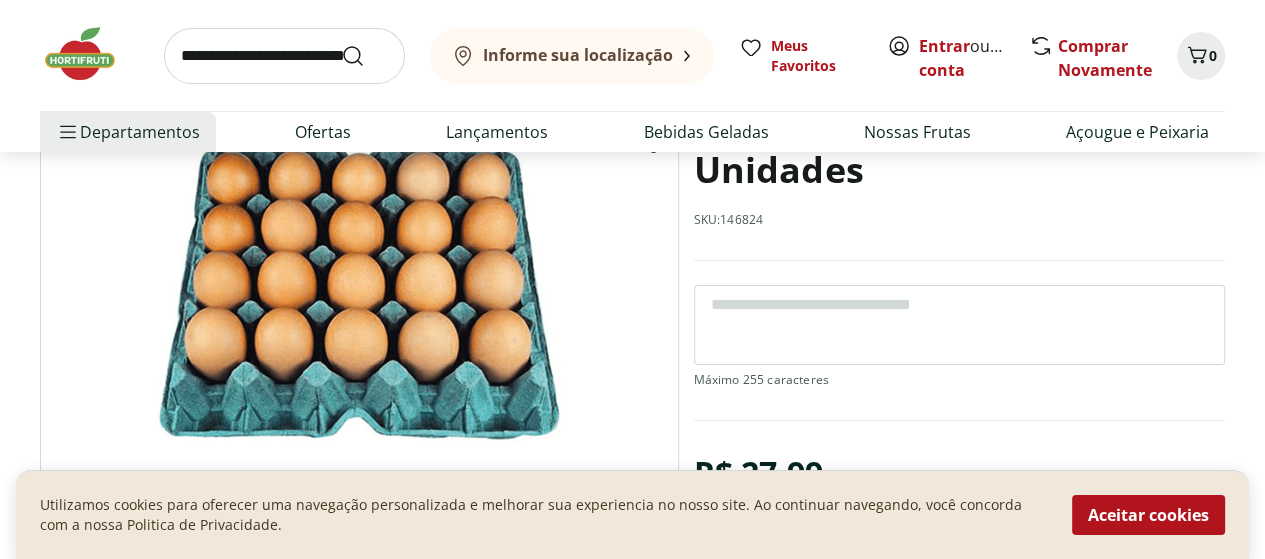 scroll, scrollTop: 200, scrollLeft: 0, axis: vertical 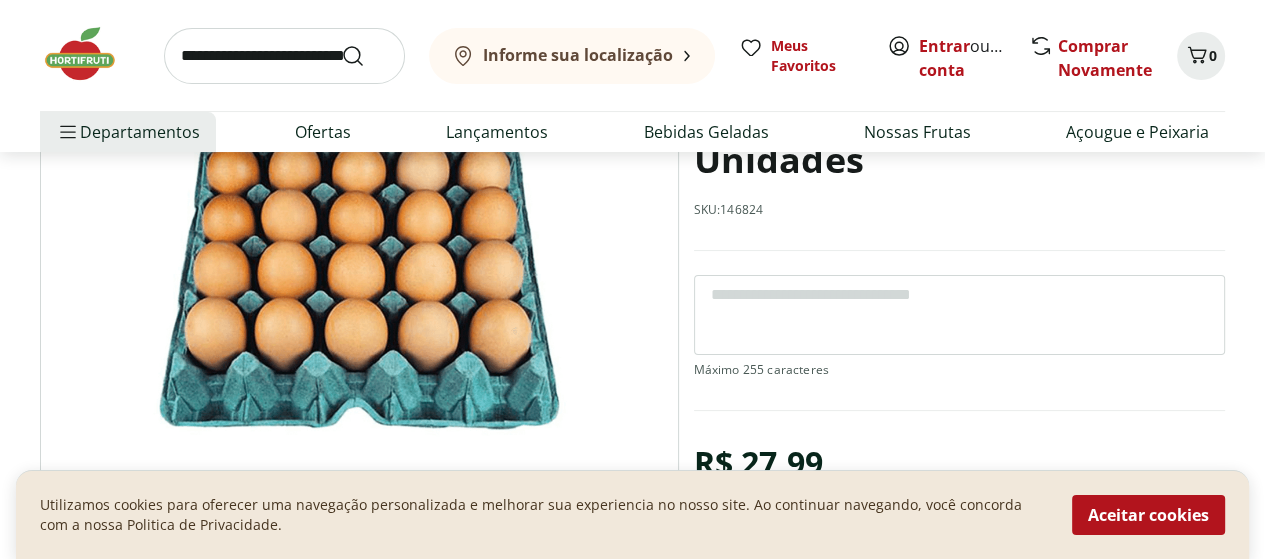 click at bounding box center (284, 56) 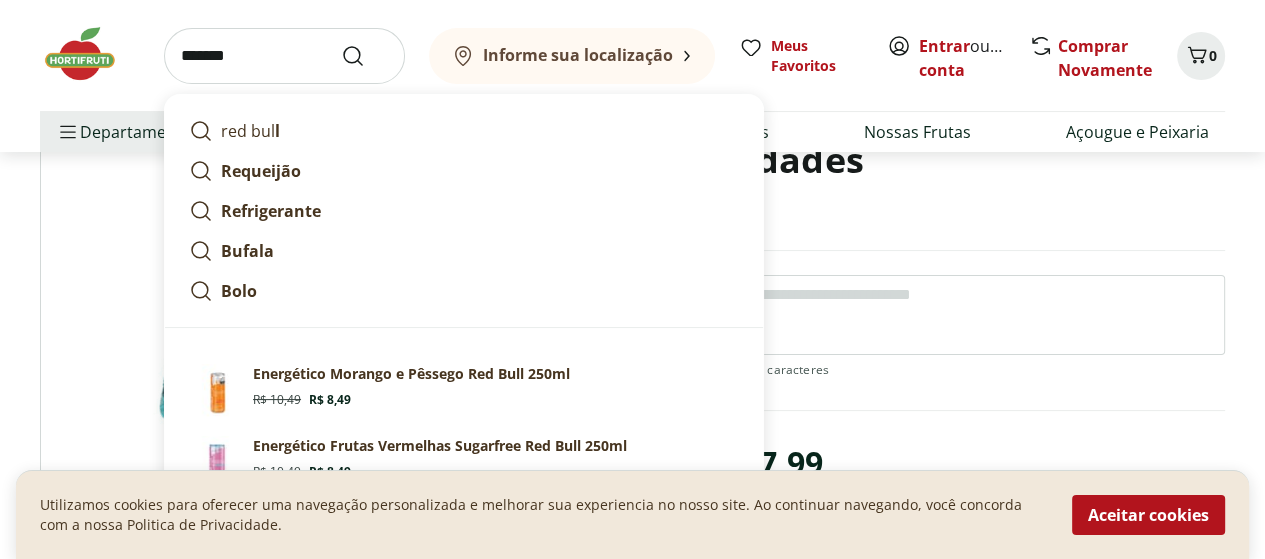 type on "*******" 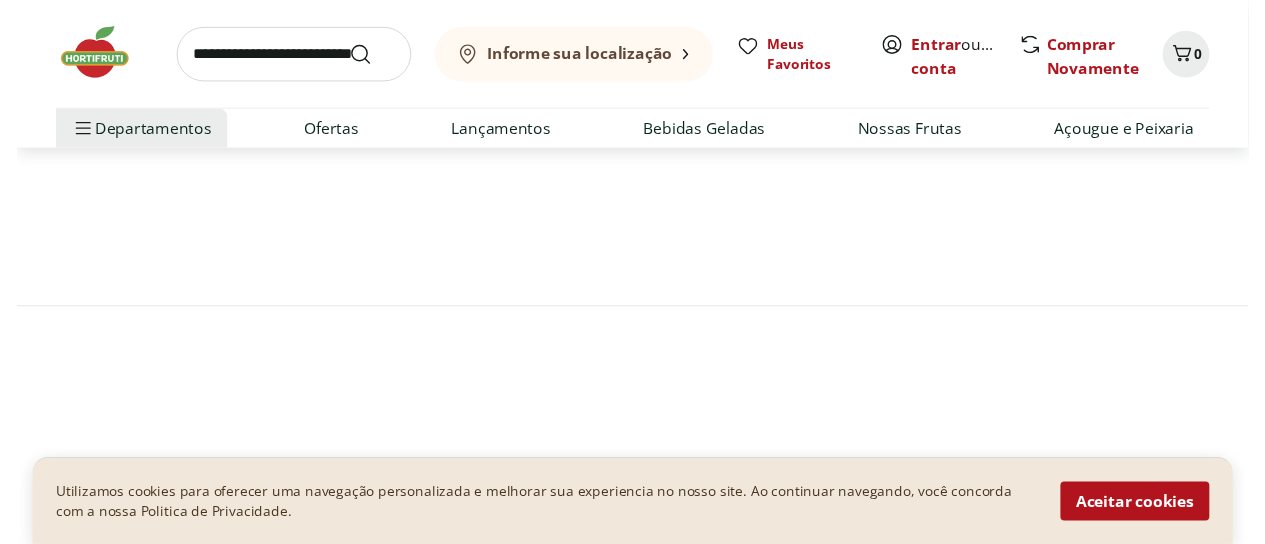 scroll, scrollTop: 0, scrollLeft: 0, axis: both 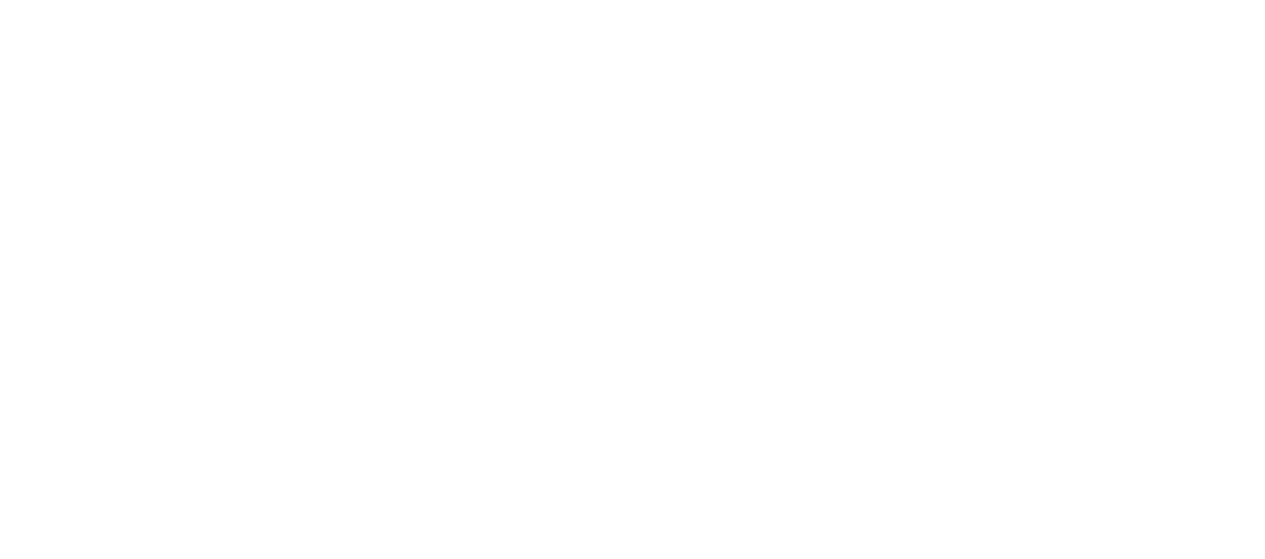 select on "**********" 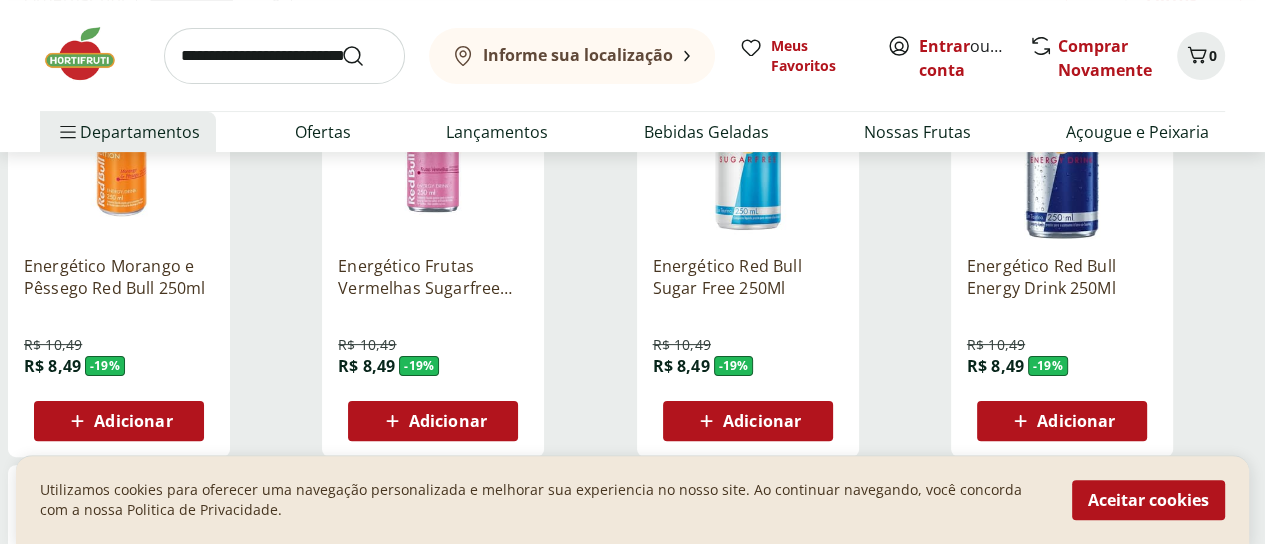 scroll, scrollTop: 400, scrollLeft: 0, axis: vertical 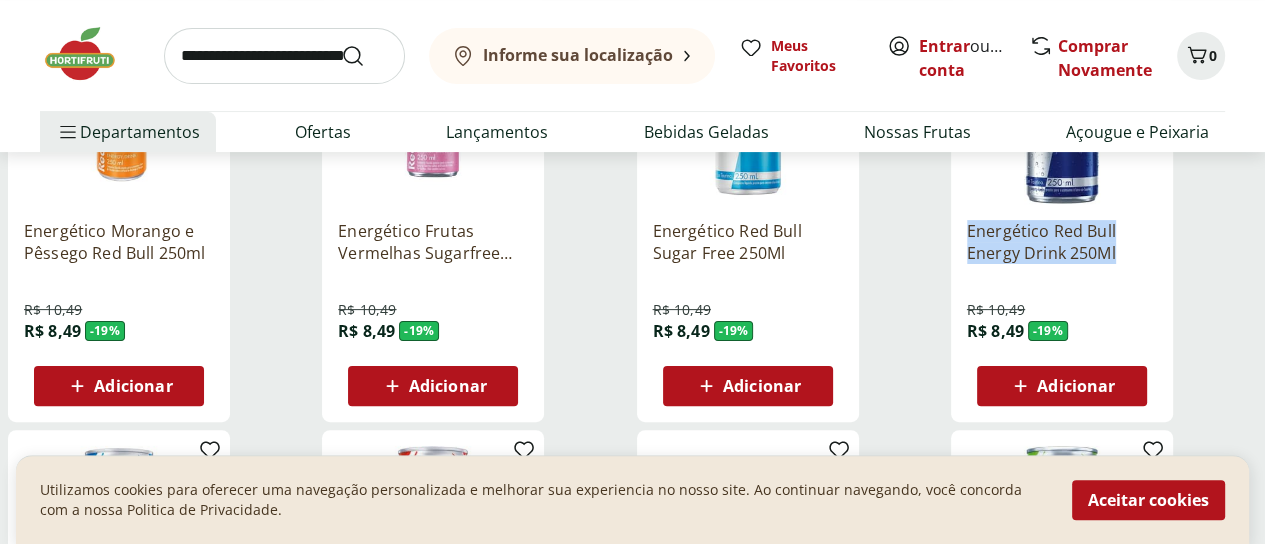 drag, startPoint x: 1056, startPoint y: 235, endPoint x: 1210, endPoint y: 272, distance: 158.38245 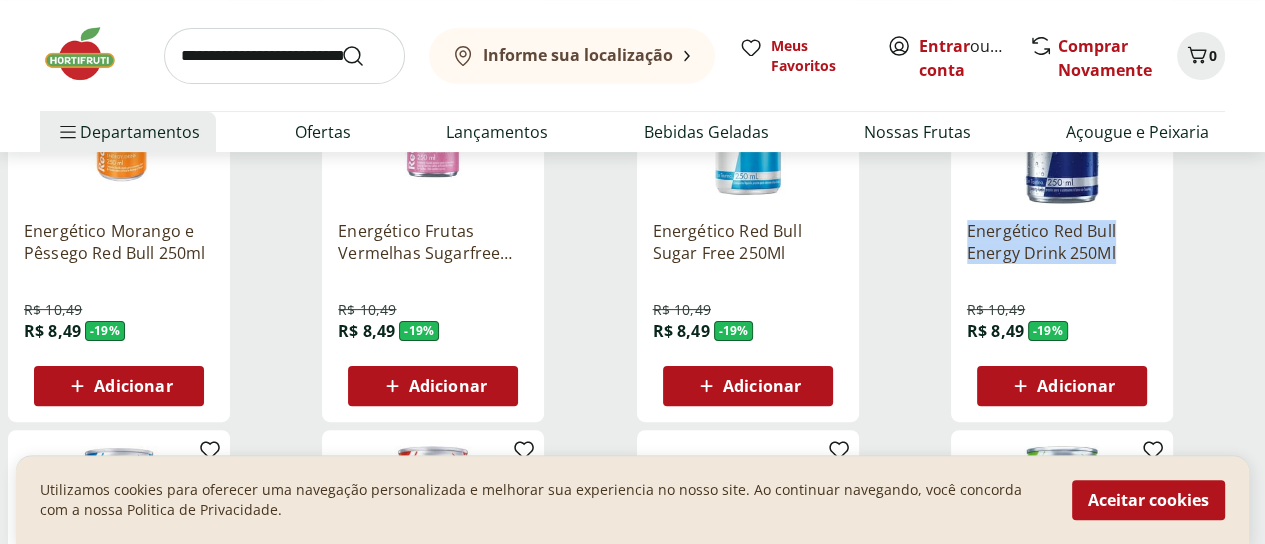 click on "Energético Red Bull Energy Drink 250Ml R$ 10,49 R$ 8,49 - 19 % Adicionar" at bounding box center [1062, 210] 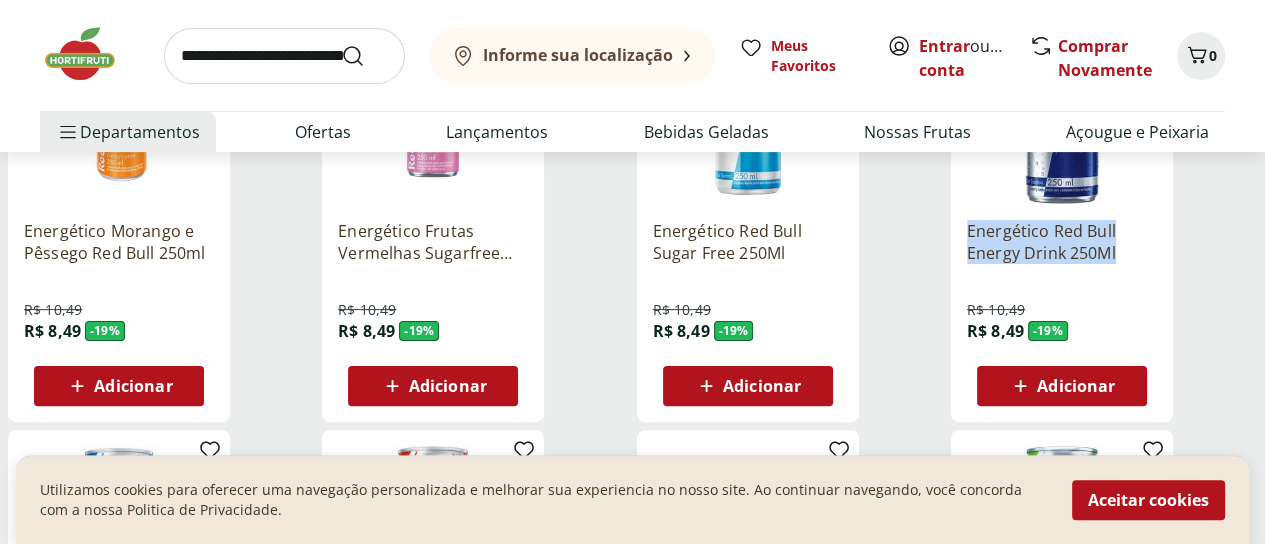 copy on "Energético Red Bull Energy Drink 250Ml" 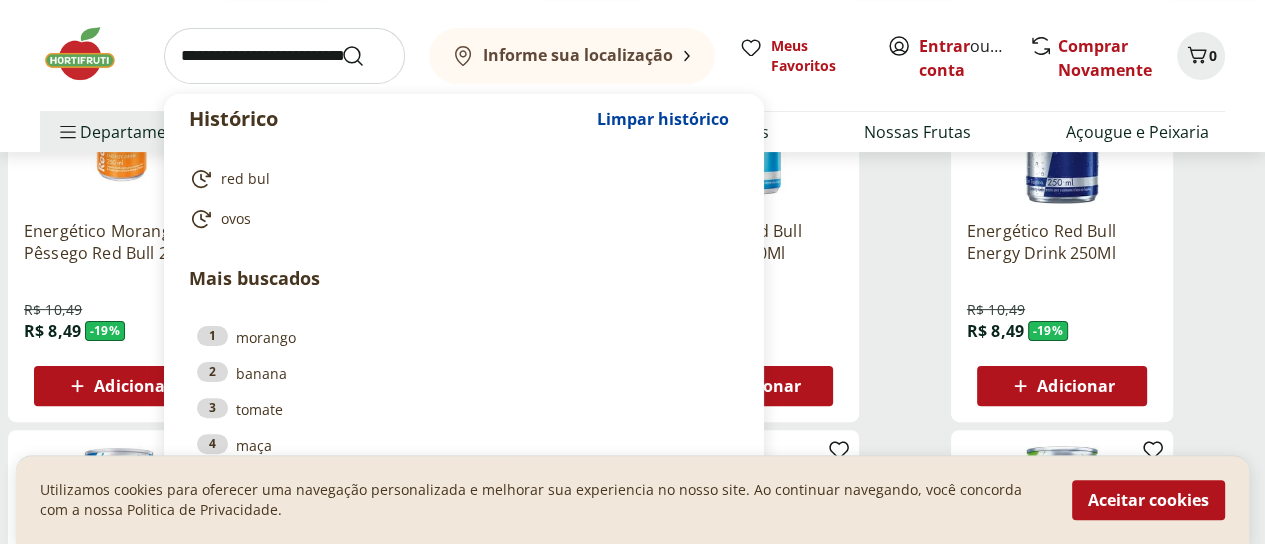click at bounding box center (284, 56) 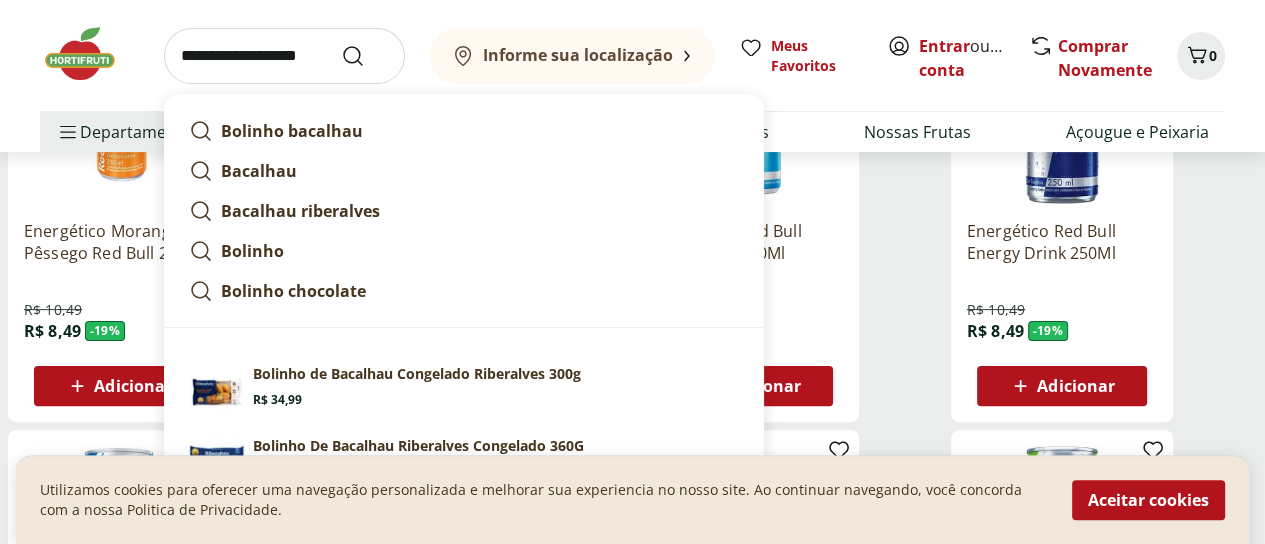 type on "**********" 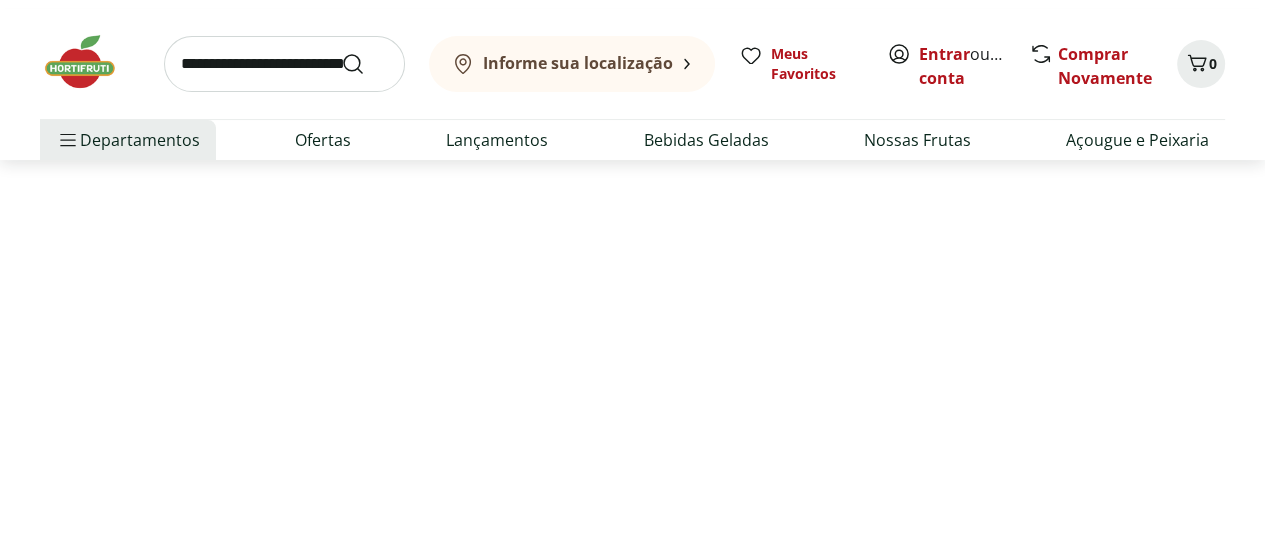 scroll, scrollTop: 0, scrollLeft: 0, axis: both 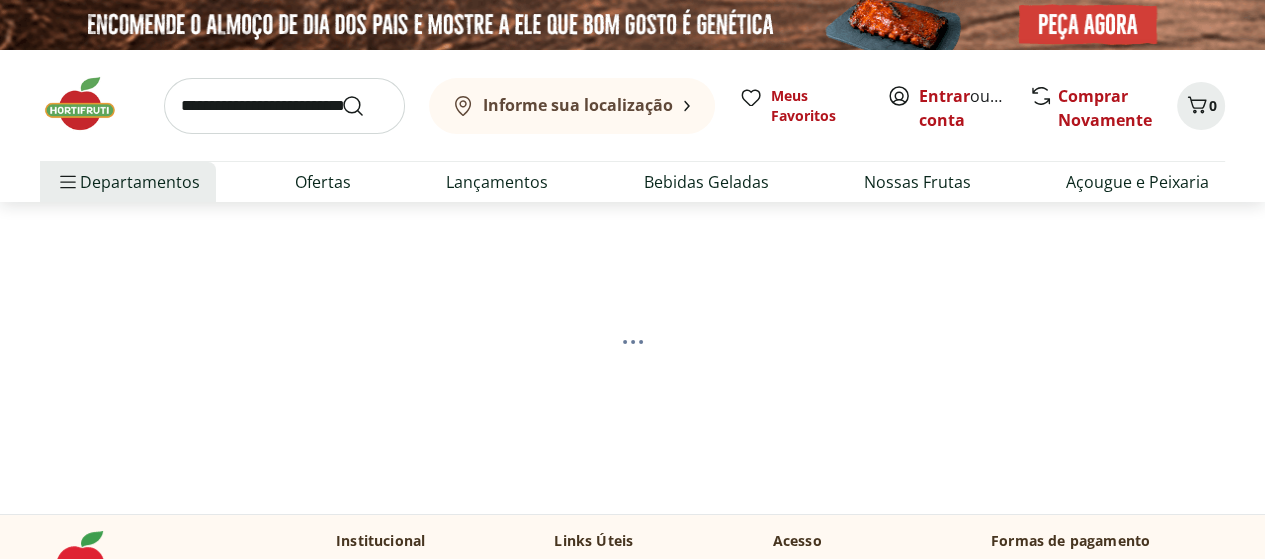 select on "**********" 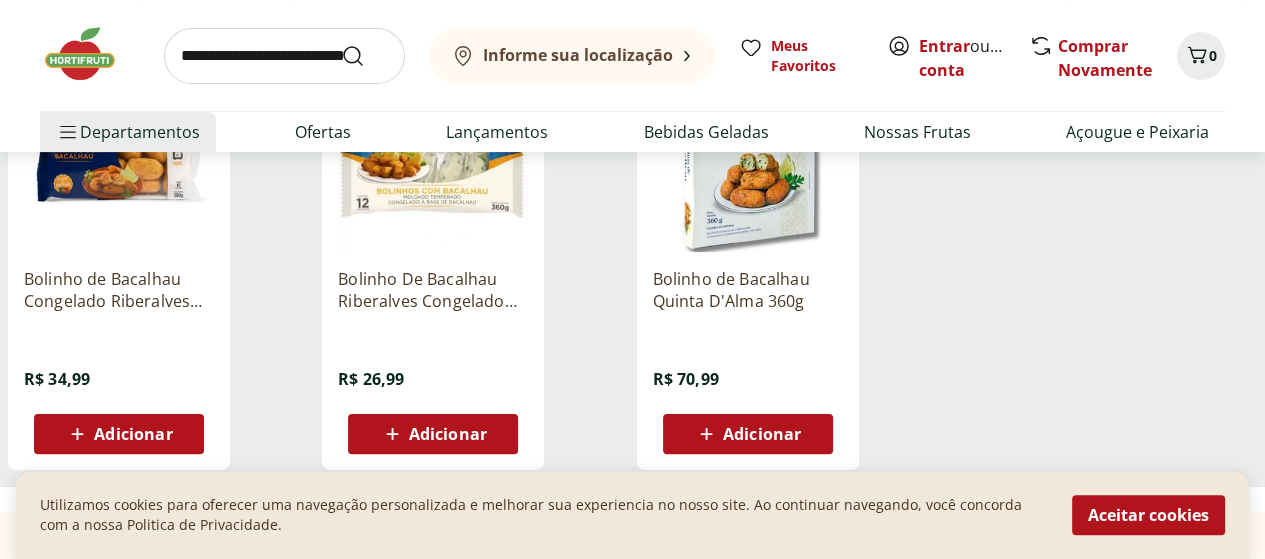 scroll, scrollTop: 400, scrollLeft: 0, axis: vertical 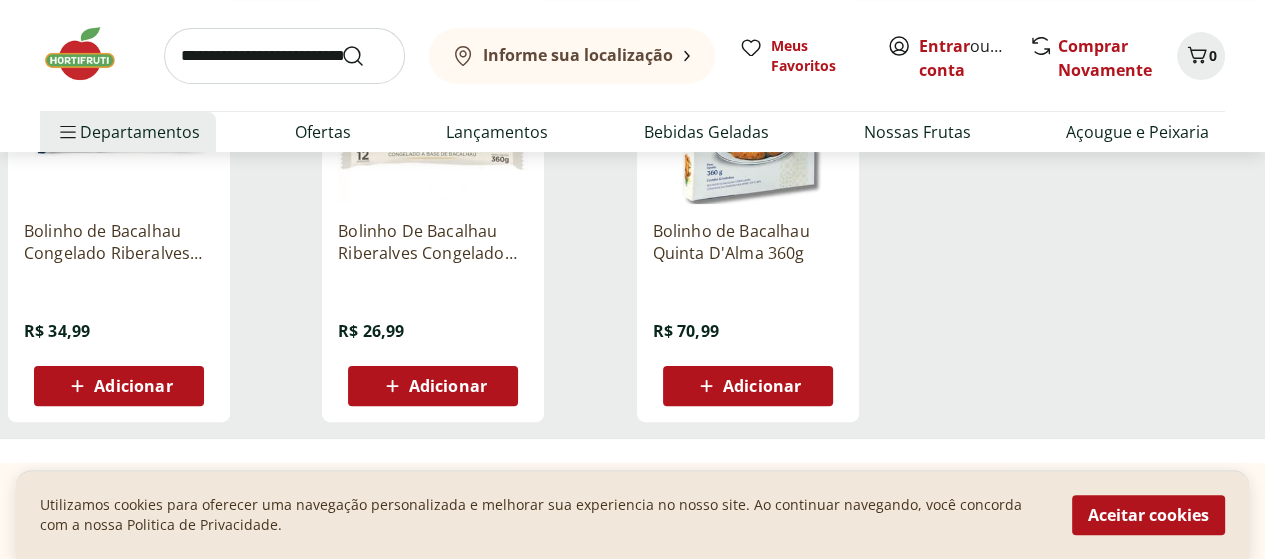click on "Bolinho De Bacalhau Riberalves Congelado 360G" at bounding box center [433, 242] 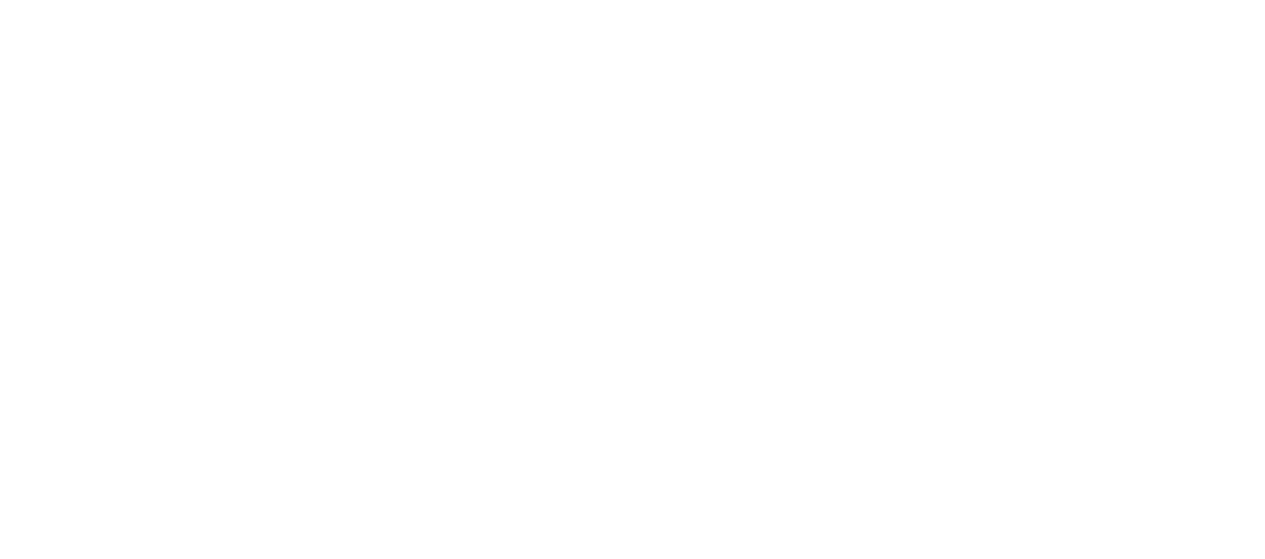 scroll, scrollTop: 0, scrollLeft: 0, axis: both 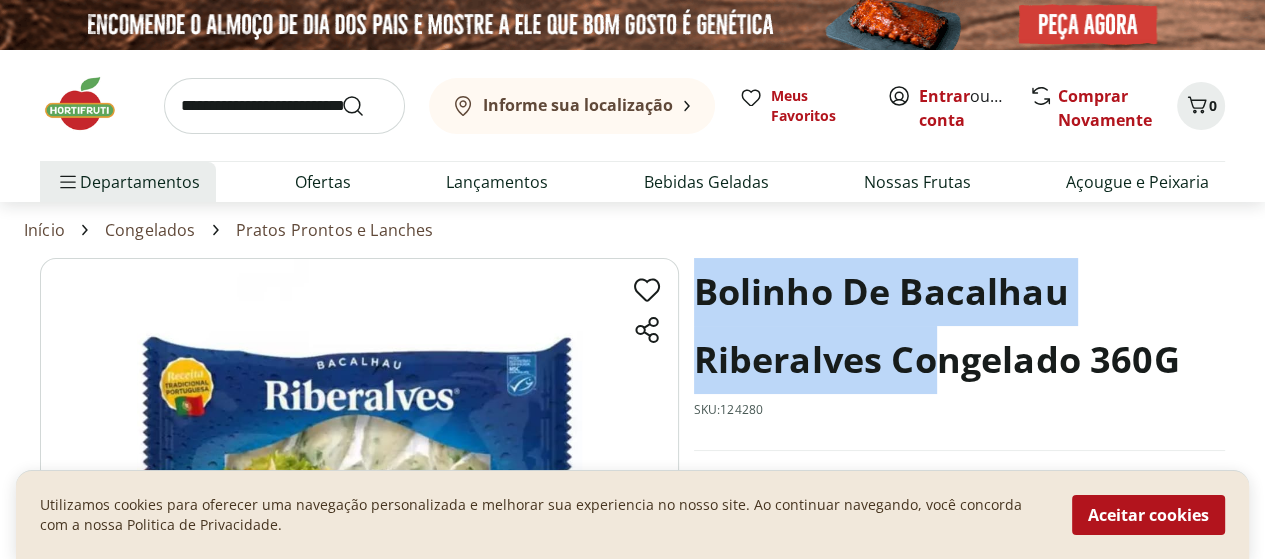 drag, startPoint x: 700, startPoint y: 292, endPoint x: 944, endPoint y: 343, distance: 249.27295 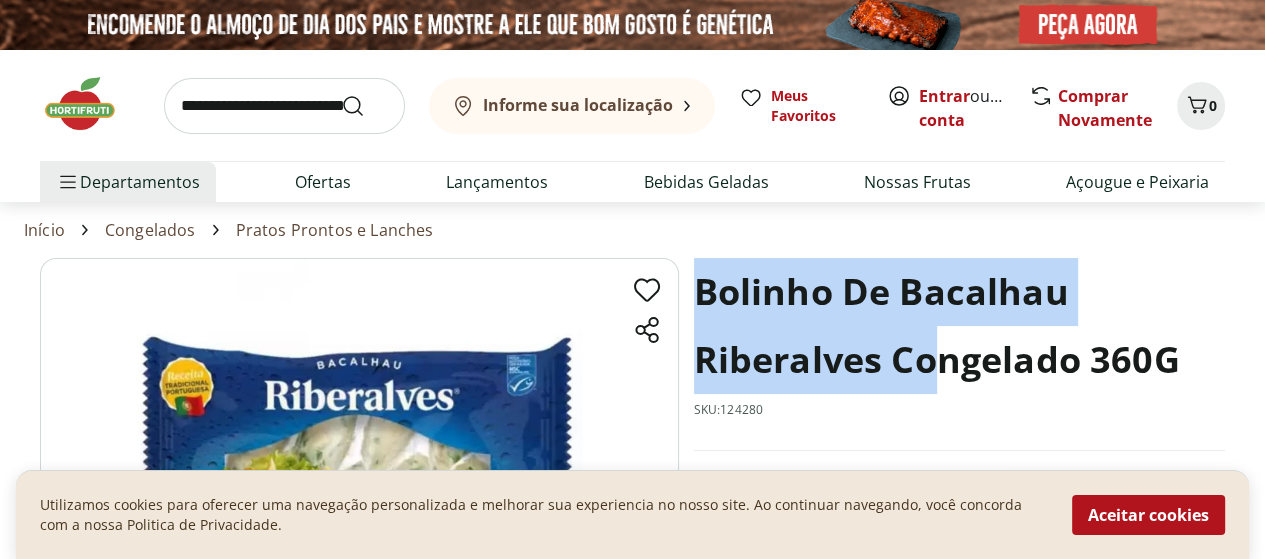 click on "Bolinho De Bacalhau Riberalves Congelado 360G" at bounding box center [959, 326] 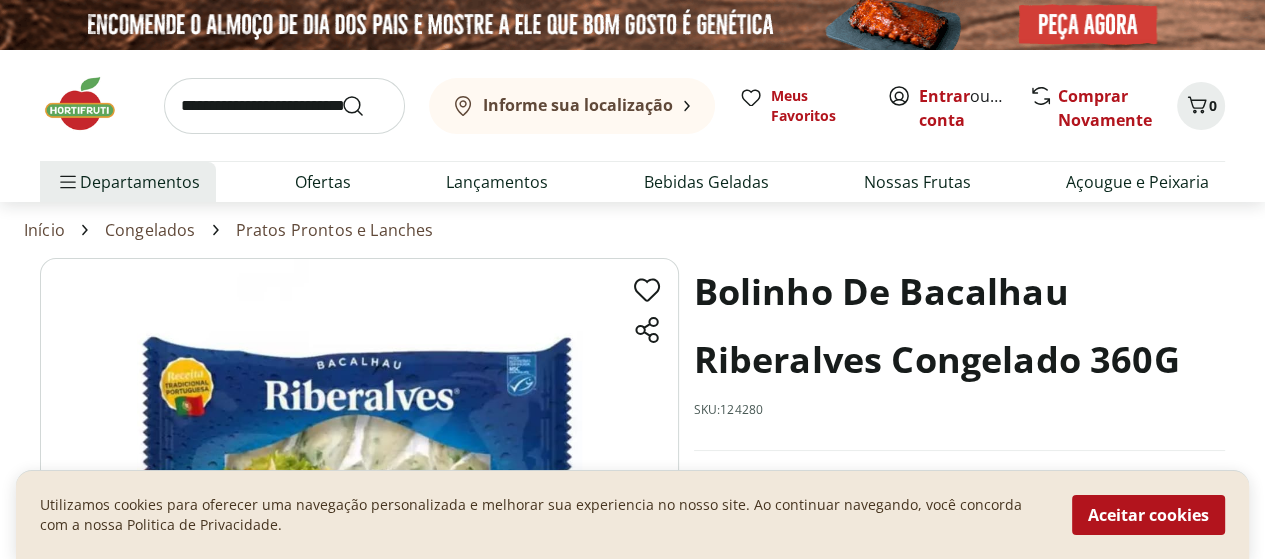 drag, startPoint x: 693, startPoint y: 283, endPoint x: 692, endPoint y: 318, distance: 35.014282 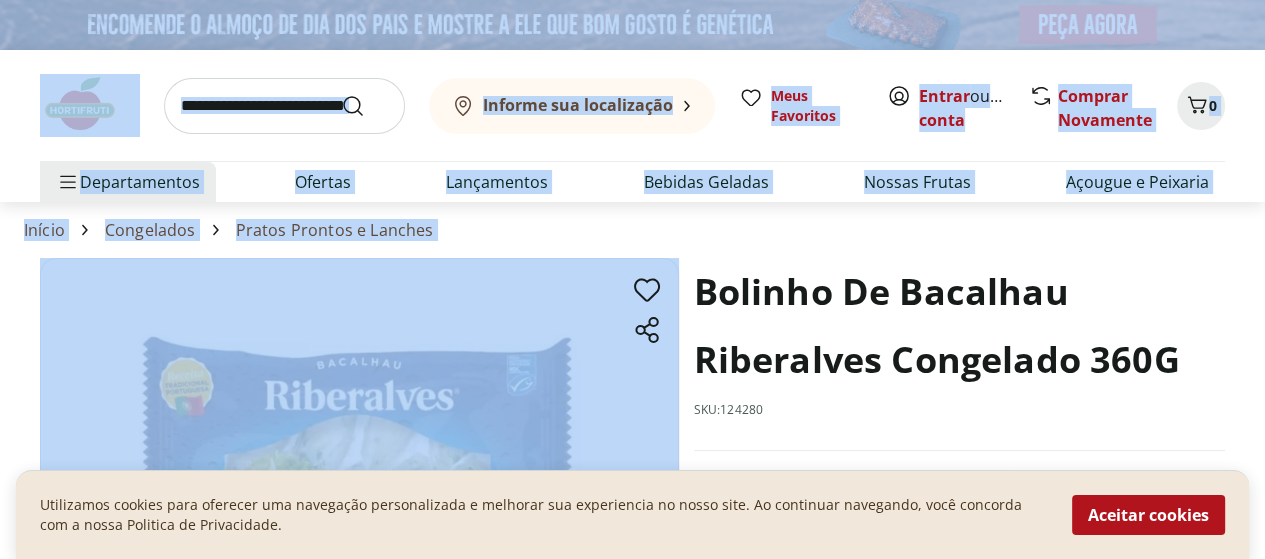 drag, startPoint x: 696, startPoint y: 279, endPoint x: 0, endPoint y: -121, distance: 802.75525 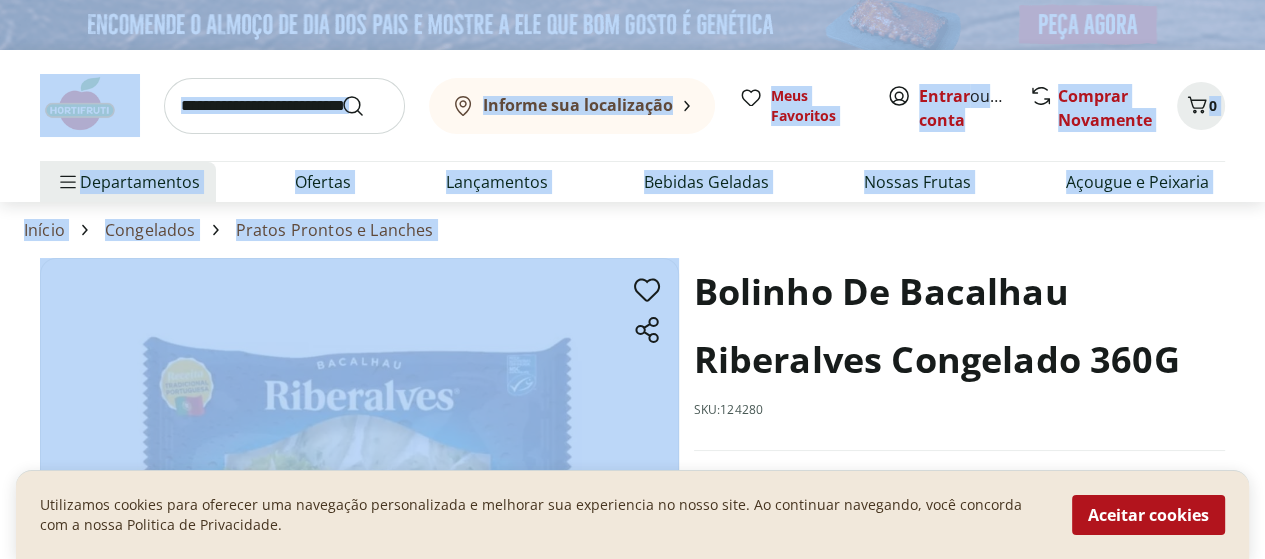 click on "Informe sua localização Entrar  ou  Criar conta 0 Informe sua localização Meus Favoritos Entrar  ou  Criar conta Comprar Novamente 0  Departamentos Nossa Marca Nossa Marca Ver tudo do departamento Açougue & Peixaria Congelados e Refrigerados Frutas, Legumes e Verduras Orgânicos Mercearia Sorvetes Hortifruti Hortifruti Ver tudo do departamento Cogumelos Frutas Legumes Ovos Temperos Frescos Verduras Orgânicos Orgânicos Ver tudo do departamento Bebidas Orgânicas Frutas Orgânicas Legumes Orgânicos Ovos Orgânicos Perecíveis Orgânicos Verduras Orgânicas Temperos Frescos Açougue e Peixaria Açougue e Peixaria Ver tudo do departamento Aves Bovinos Exóticos Frutos do Mar Linguiça e Salsicha Peixes Salgados e Defumados Suínos Prontinhos Prontinhos Ver tudo do departamento Frutas Cortadinhas Pré Preparados Prontos para Consumo Saladas Sucos e Água de Coco Padaria Padaria Ver tudo do departamento Bolos e Mini Bolos Doces Pão Padaria Própria Salgados Torradas Bebidas Bebidas Ver tudo do departamento" at bounding box center [632, 2115] 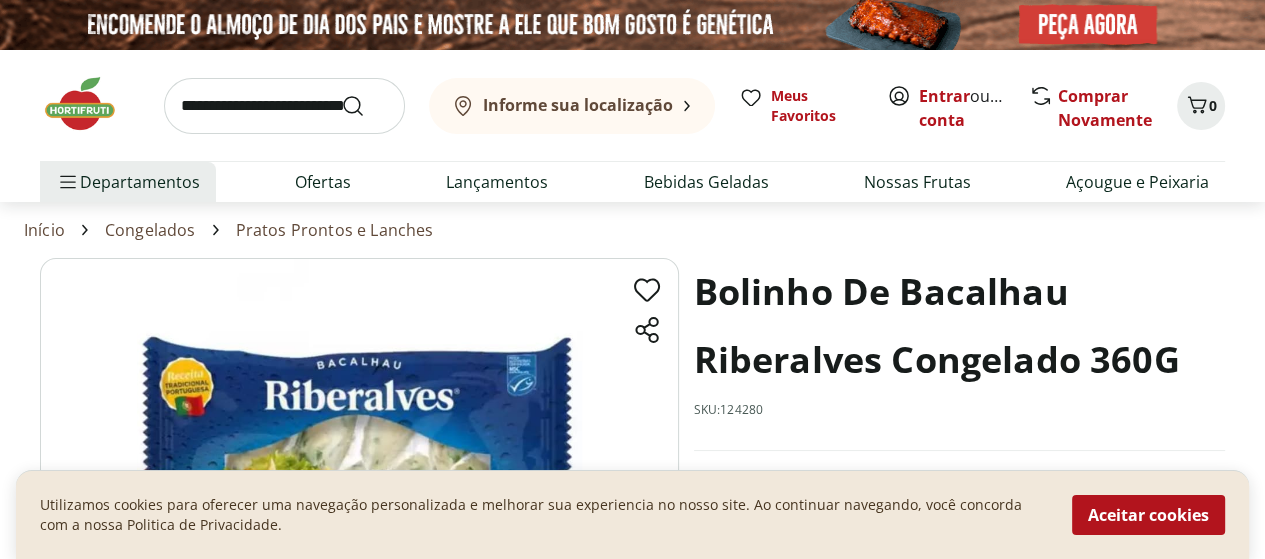 click on "Bolinho De Bacalhau Riberalves Congelado 360G" at bounding box center [959, 326] 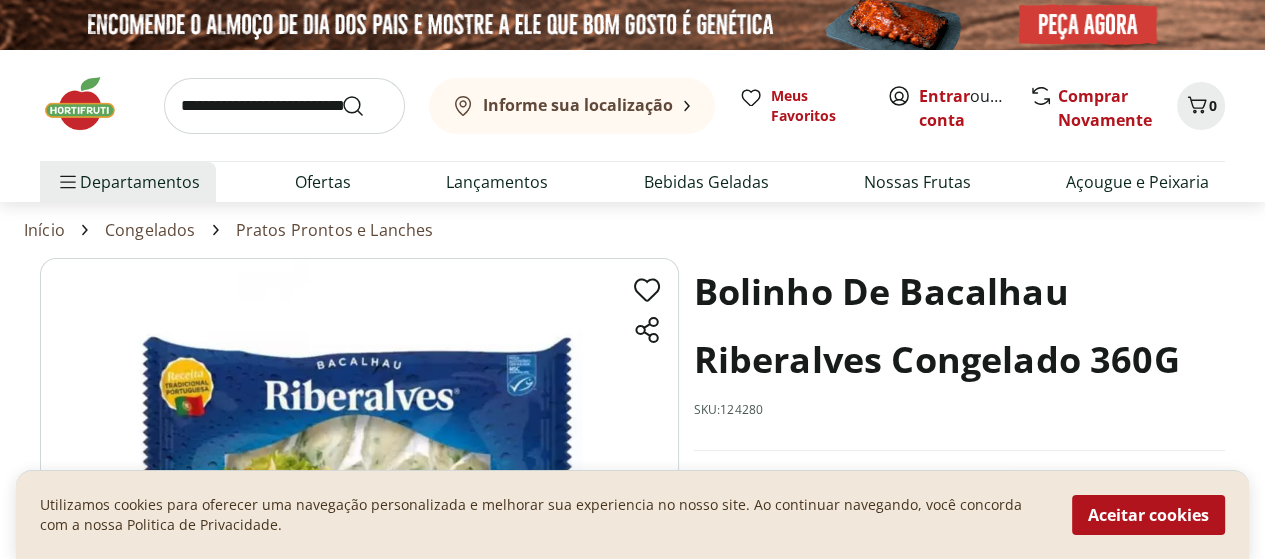 click on "Bolinho De Bacalhau Riberalves Congelado 360G SKU:  124280 Produto com poucas unidades R$ 26,99 * Adicionar Bolinho De Bacalhau Riberalves Congelado 360G R$ 26,99 Adicionar Descrição" at bounding box center (632, 579) 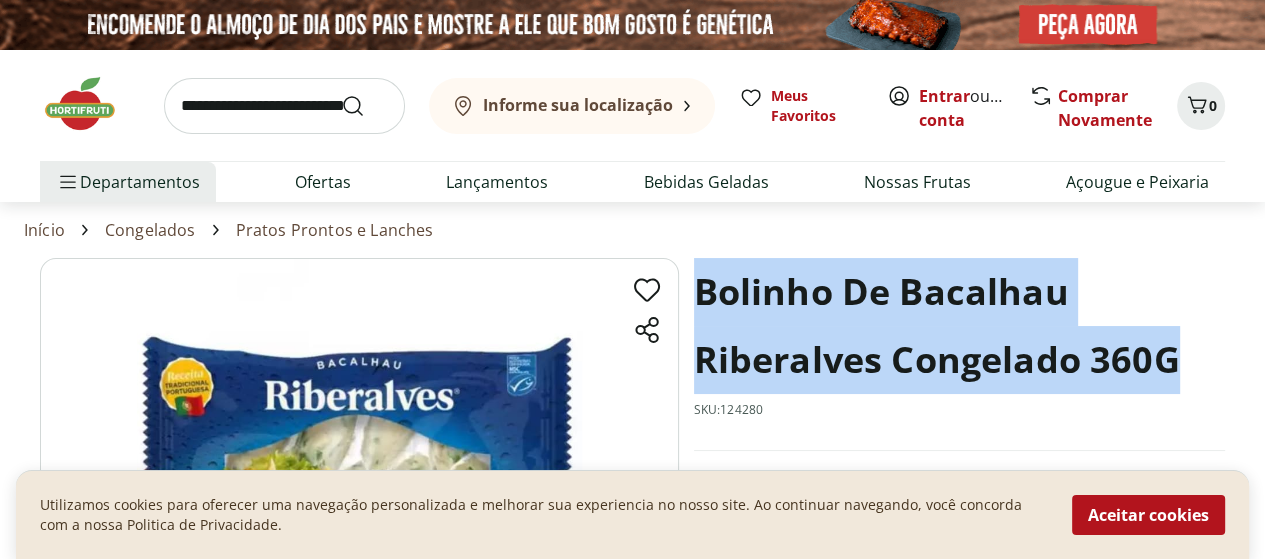 drag, startPoint x: 698, startPoint y: 282, endPoint x: 1179, endPoint y: 365, distance: 488.10858 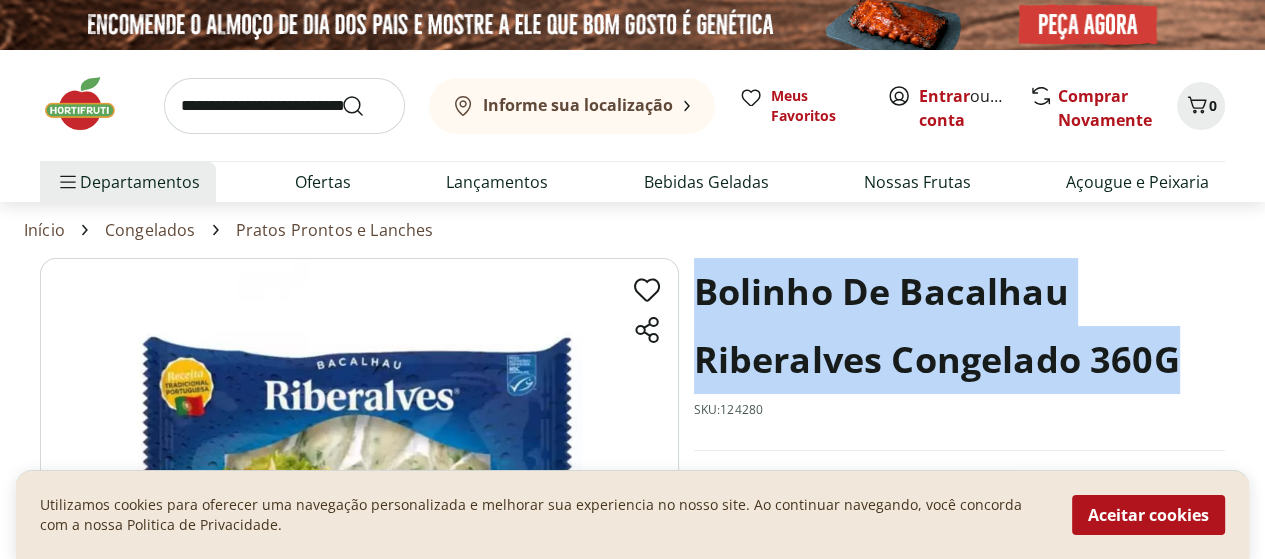 click on "Bolinho De Bacalhau Riberalves Congelado 360G" at bounding box center (959, 326) 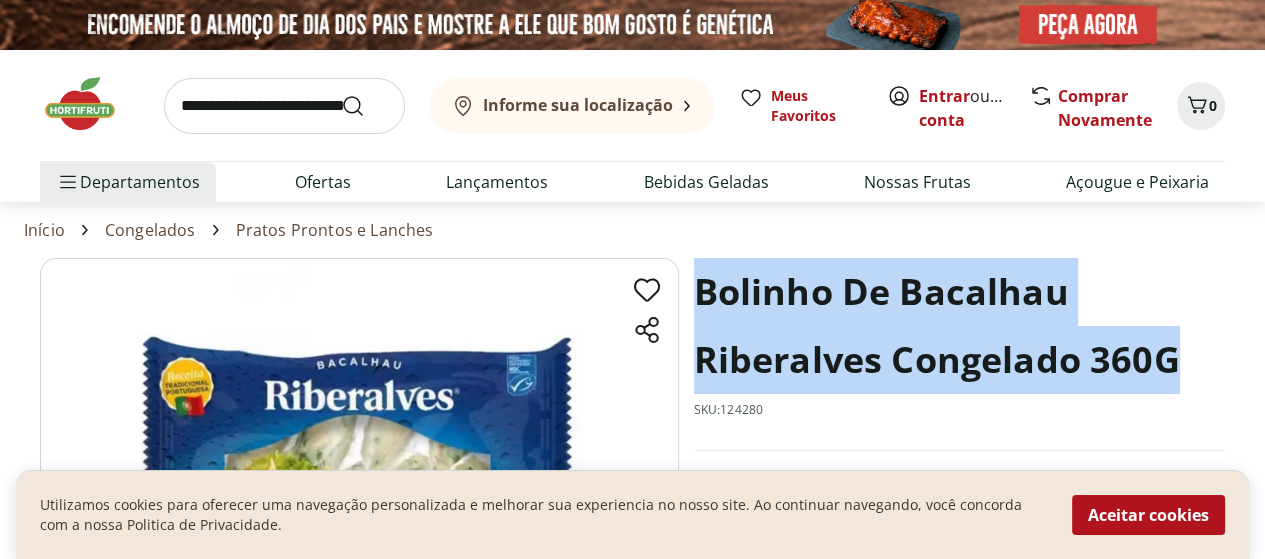 copy on "Bolinho De Bacalhau Riberalves Congelado 360G" 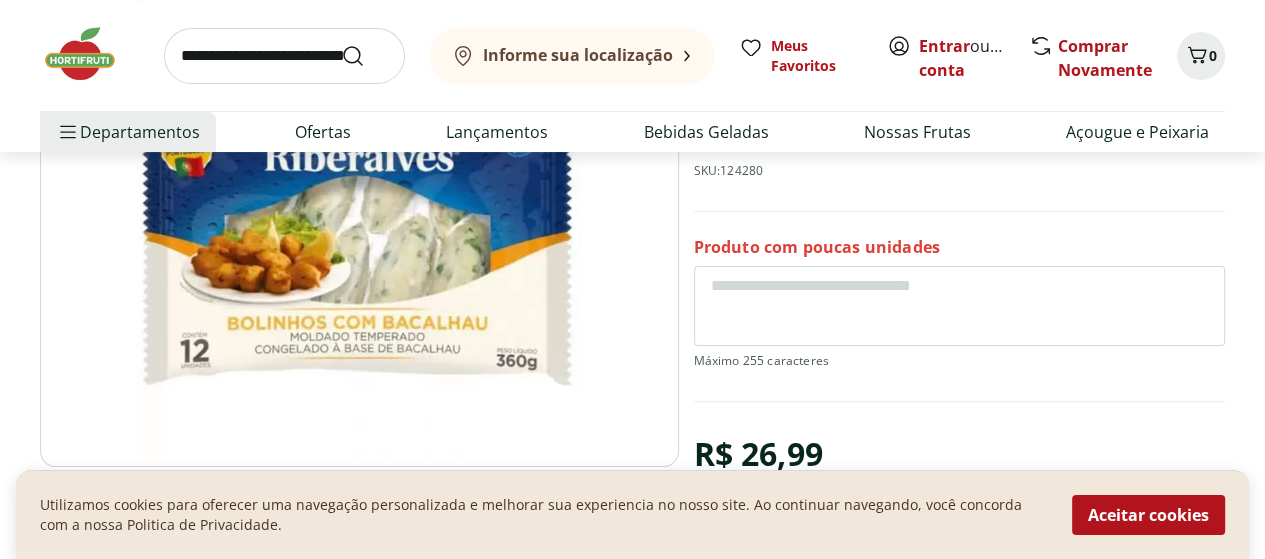 scroll, scrollTop: 300, scrollLeft: 0, axis: vertical 